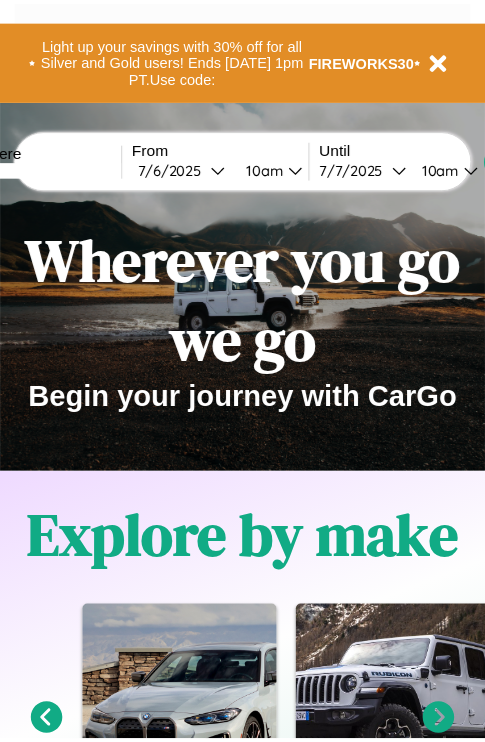 scroll, scrollTop: 0, scrollLeft: 0, axis: both 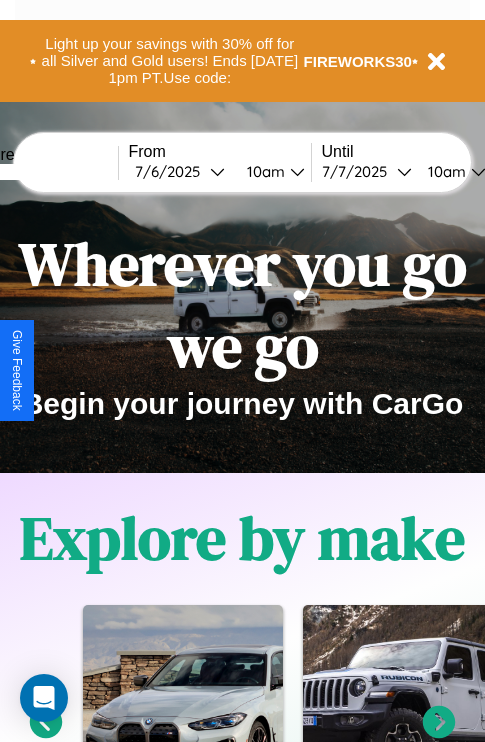 click at bounding box center (43, 172) 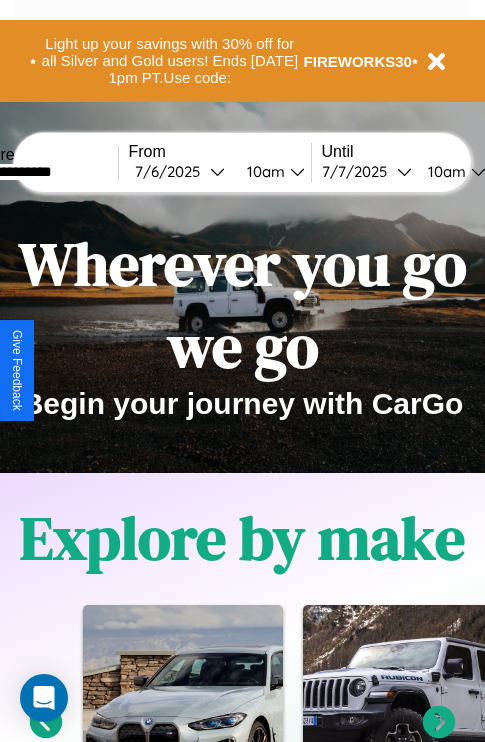 type on "**********" 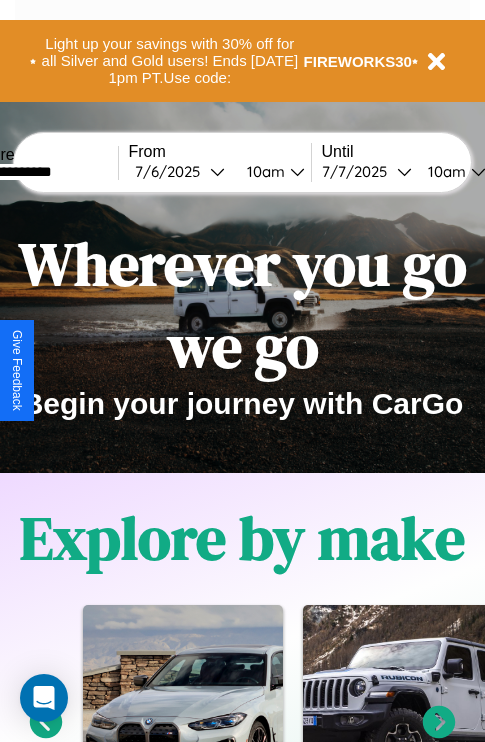 click on "[DATE]" at bounding box center (172, 171) 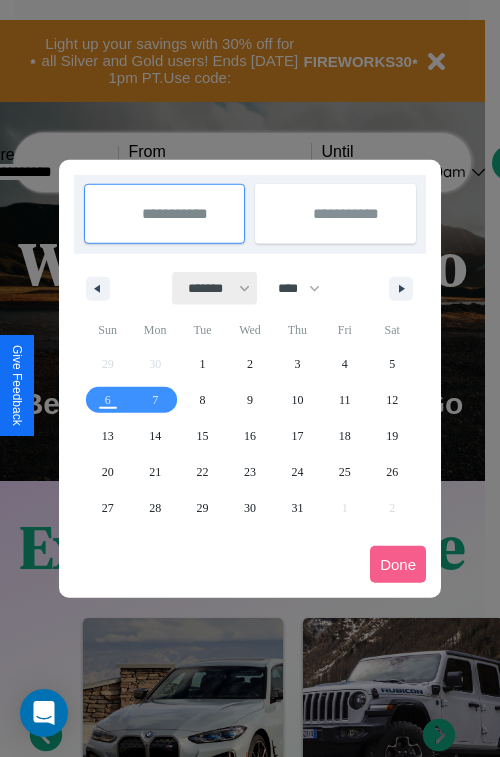 click on "******* ******** ***** ***** *** **** **** ****** ********* ******* ******** ********" at bounding box center [215, 288] 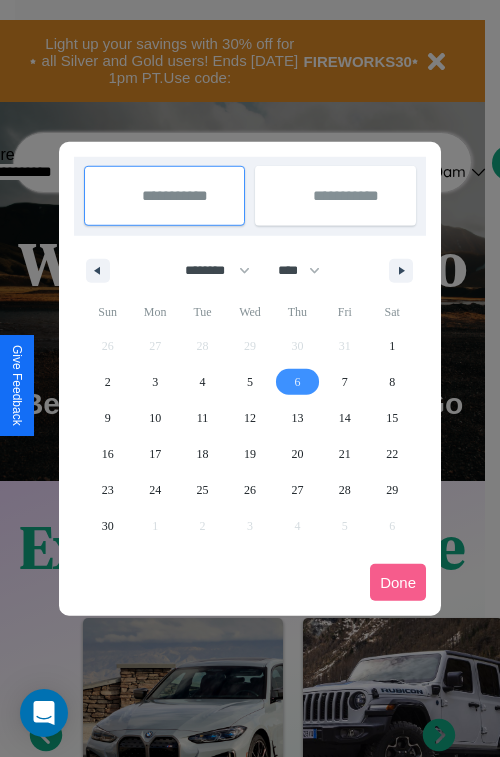 click on "6" at bounding box center (297, 382) 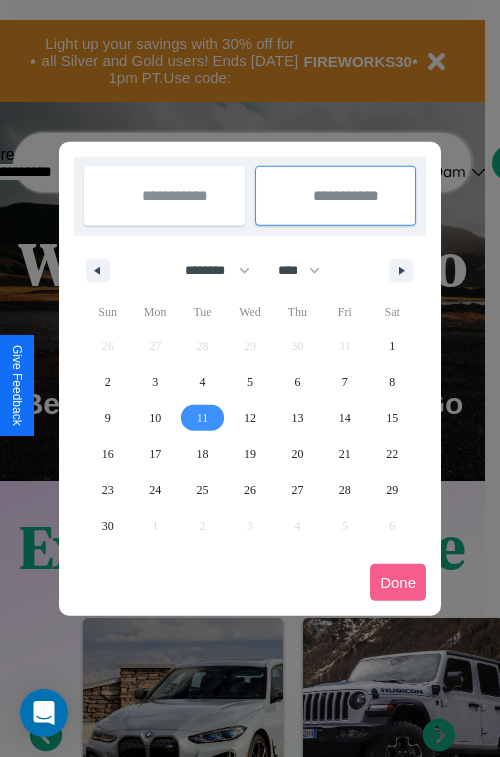 click on "11" at bounding box center [203, 418] 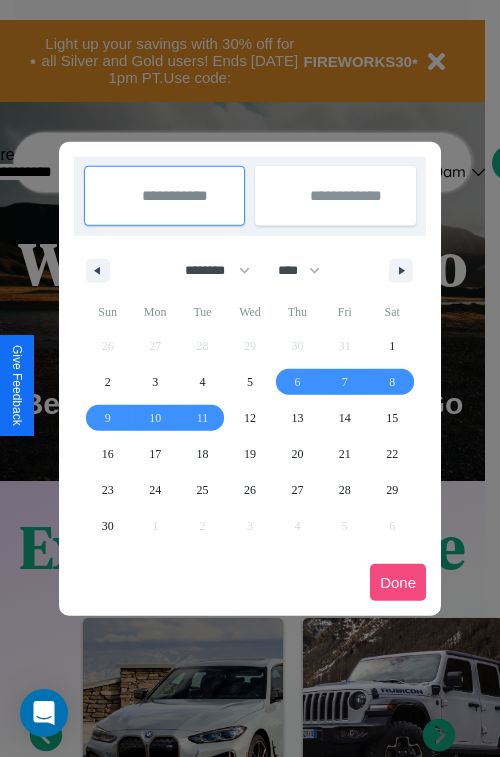 click on "Done" at bounding box center (398, 582) 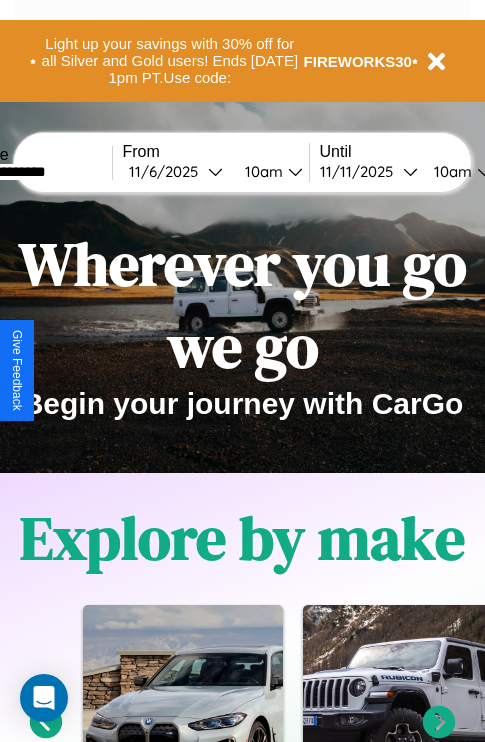 scroll, scrollTop: 0, scrollLeft: 73, axis: horizontal 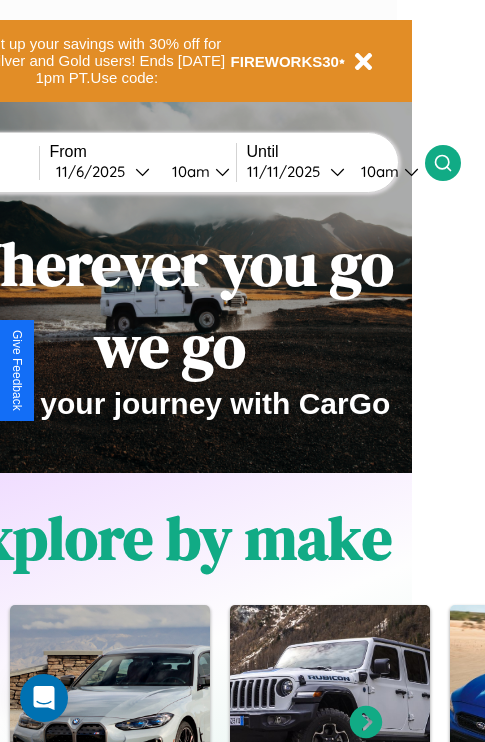 click 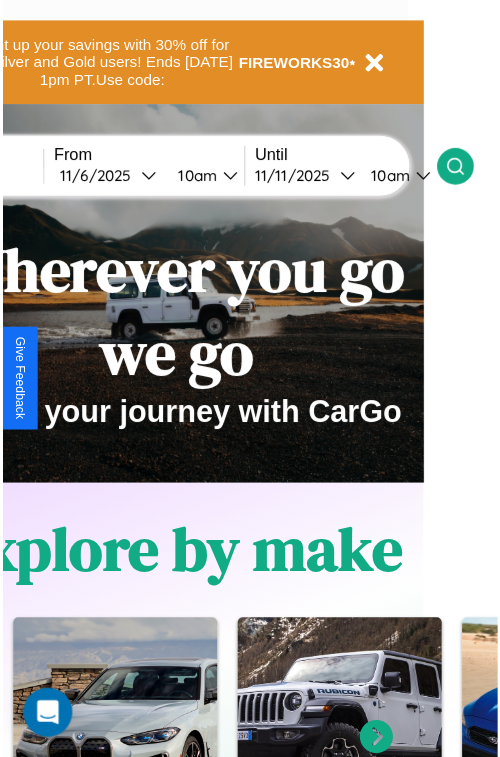 scroll, scrollTop: 0, scrollLeft: 0, axis: both 